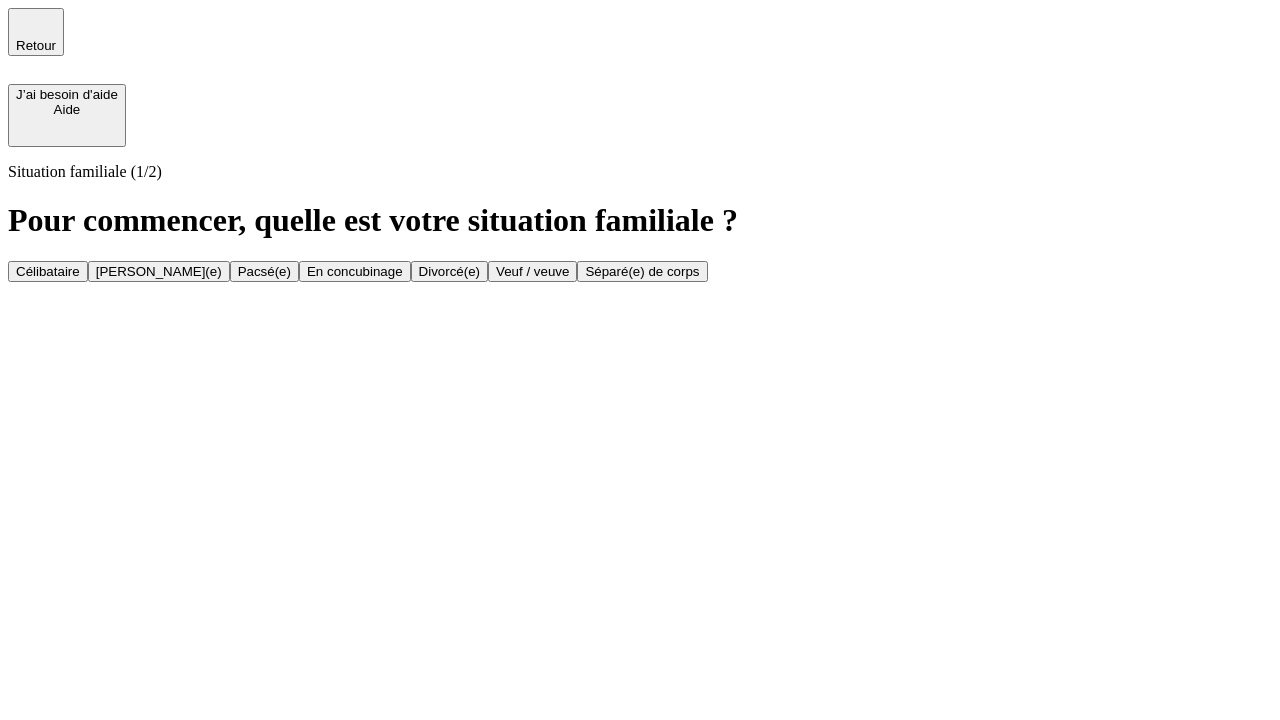 scroll, scrollTop: 0, scrollLeft: 0, axis: both 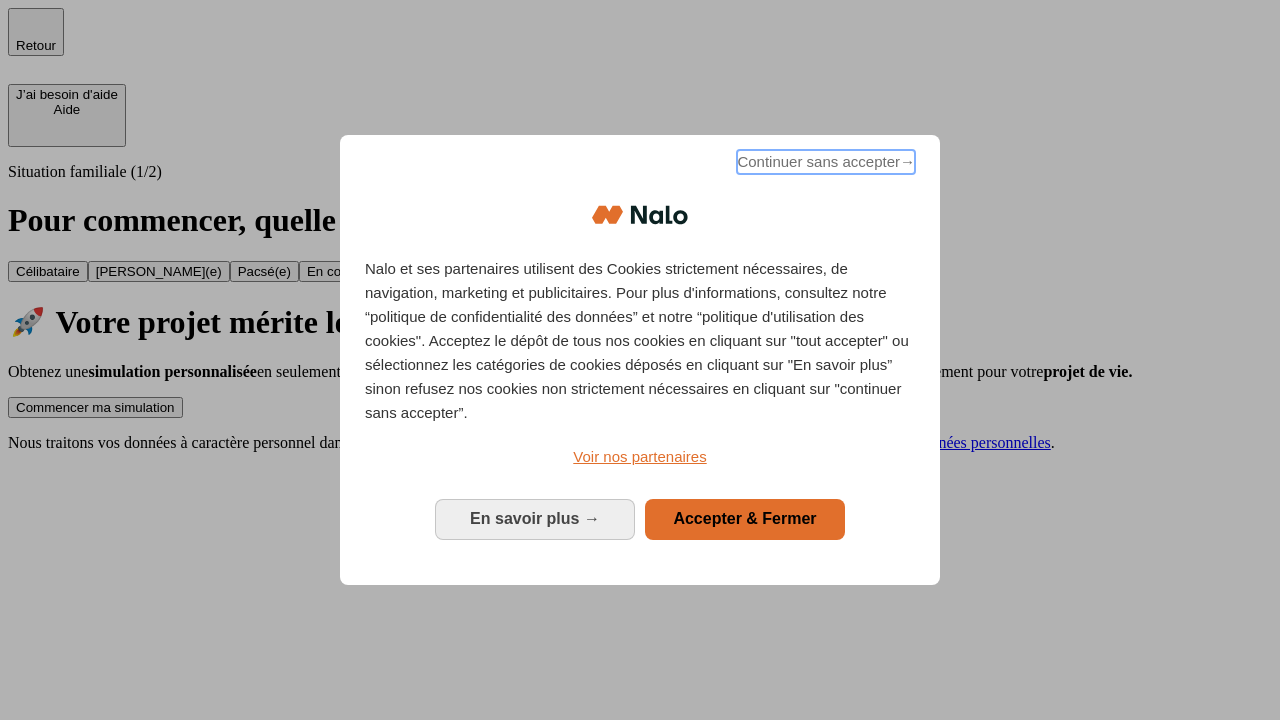 click on "Continuer sans accepter  →" at bounding box center (826, 162) 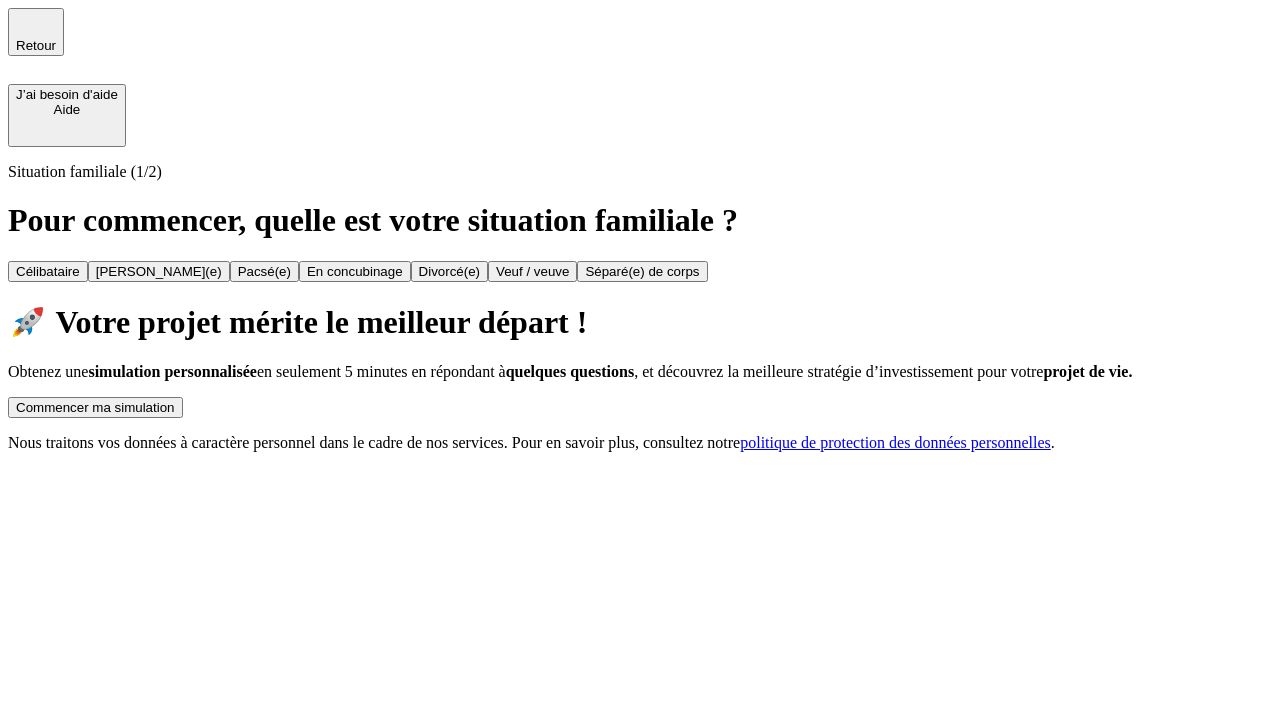 click on "Commencer ma simulation" at bounding box center (95, 407) 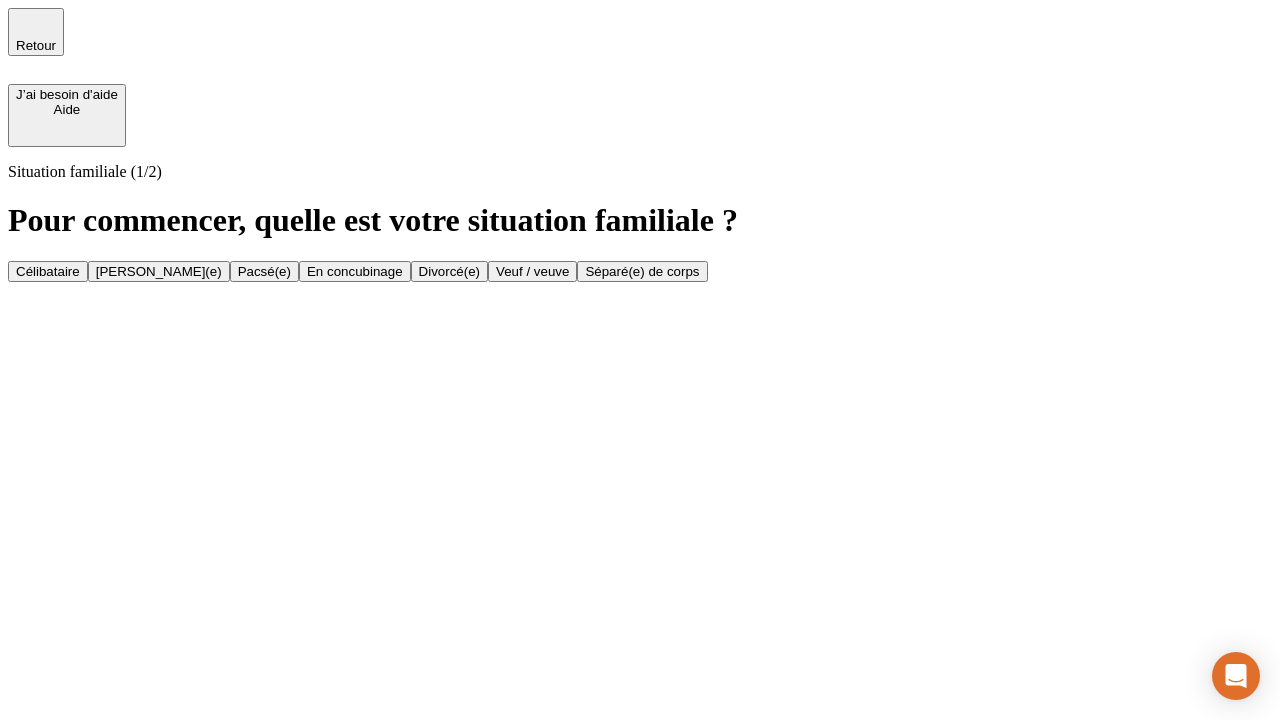click on "En concubinage" at bounding box center [355, 271] 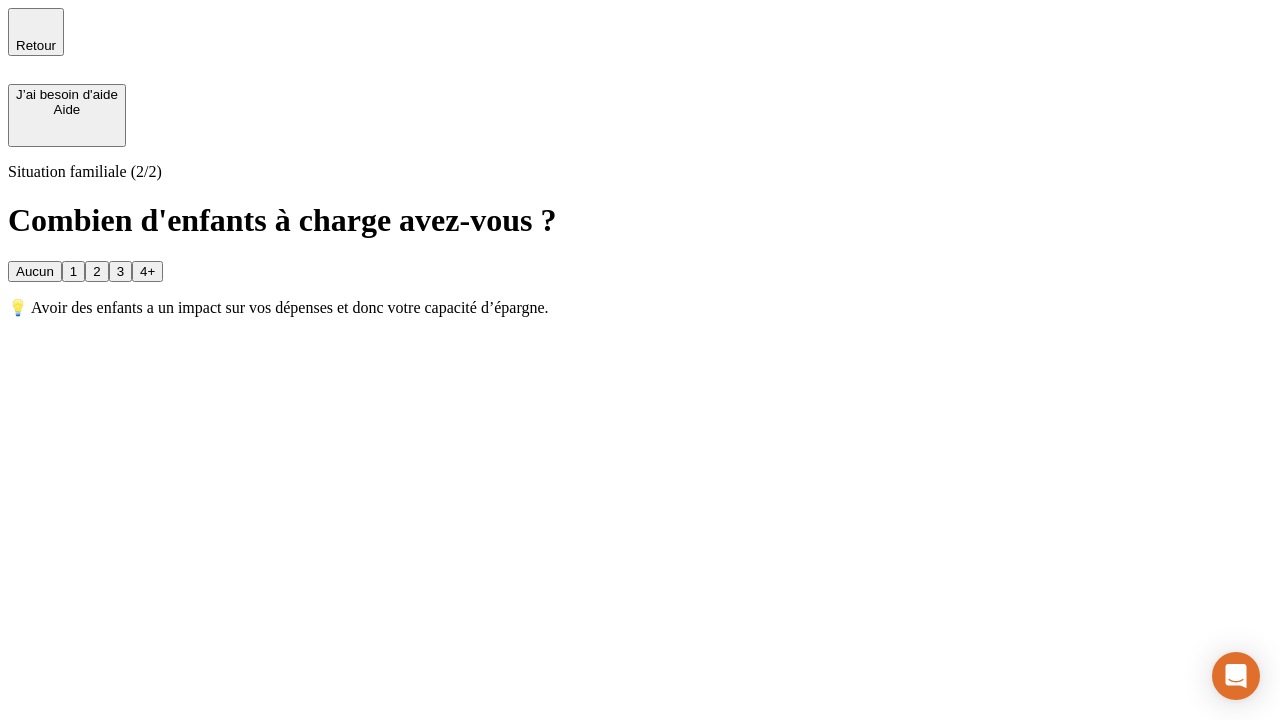 click on "2" at bounding box center [96, 271] 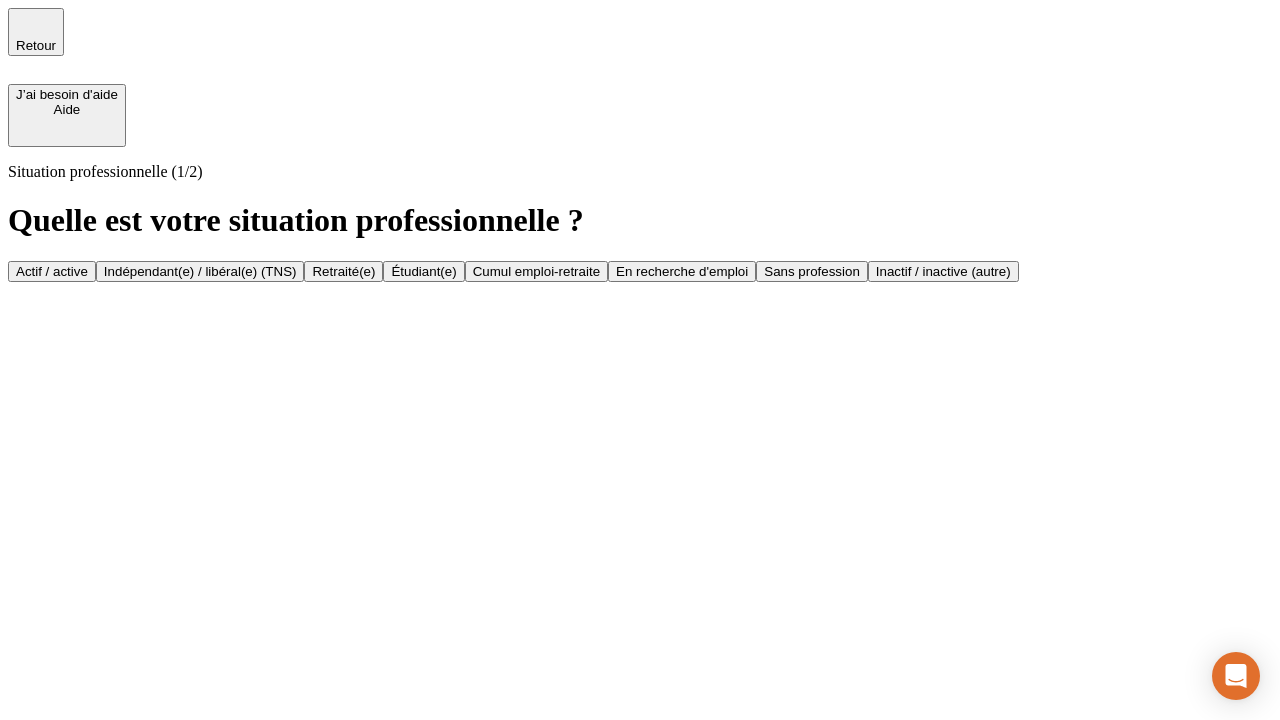 click on "Indépendant(e) / libéral(e) (TNS)" at bounding box center [200, 271] 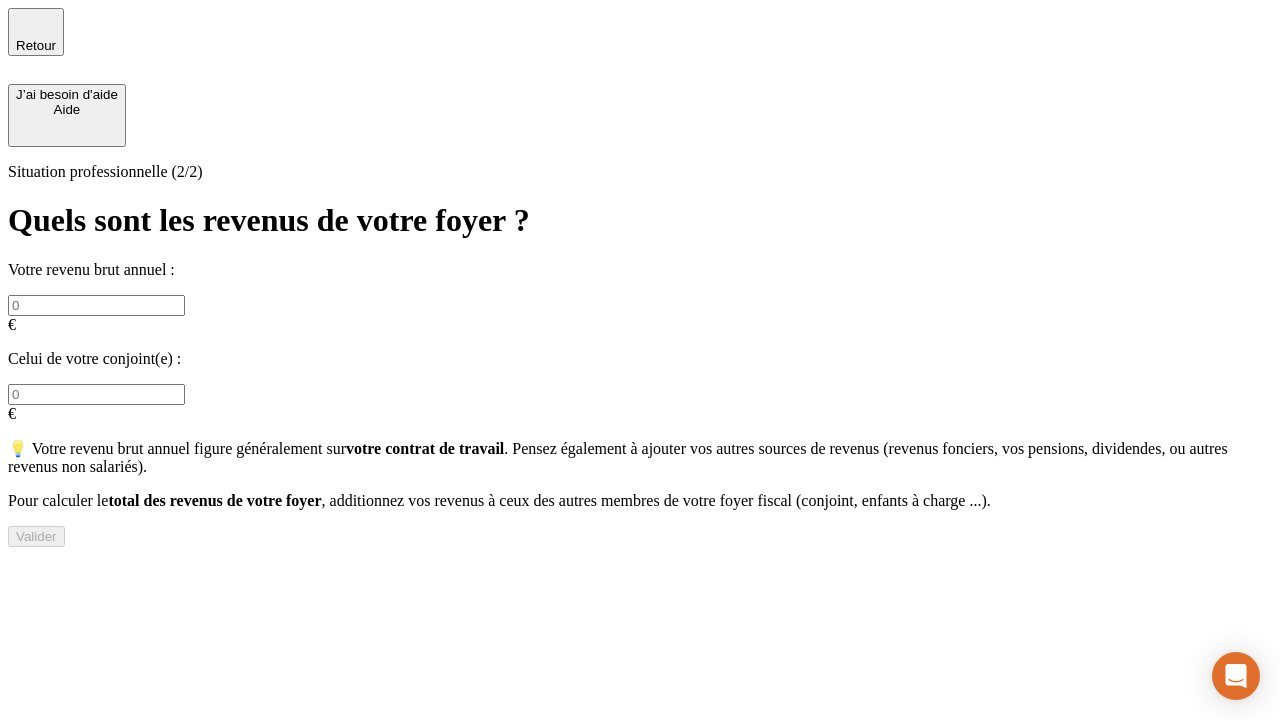 click at bounding box center (96, 305) 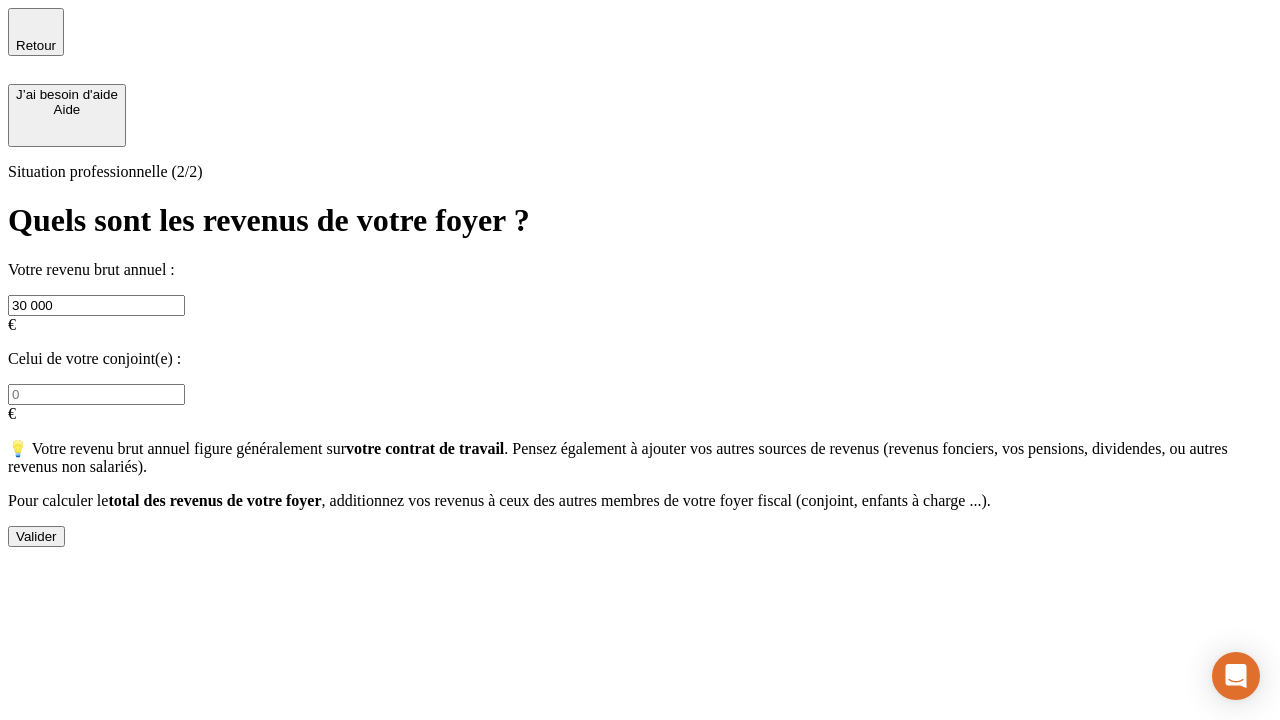 type on "30 000" 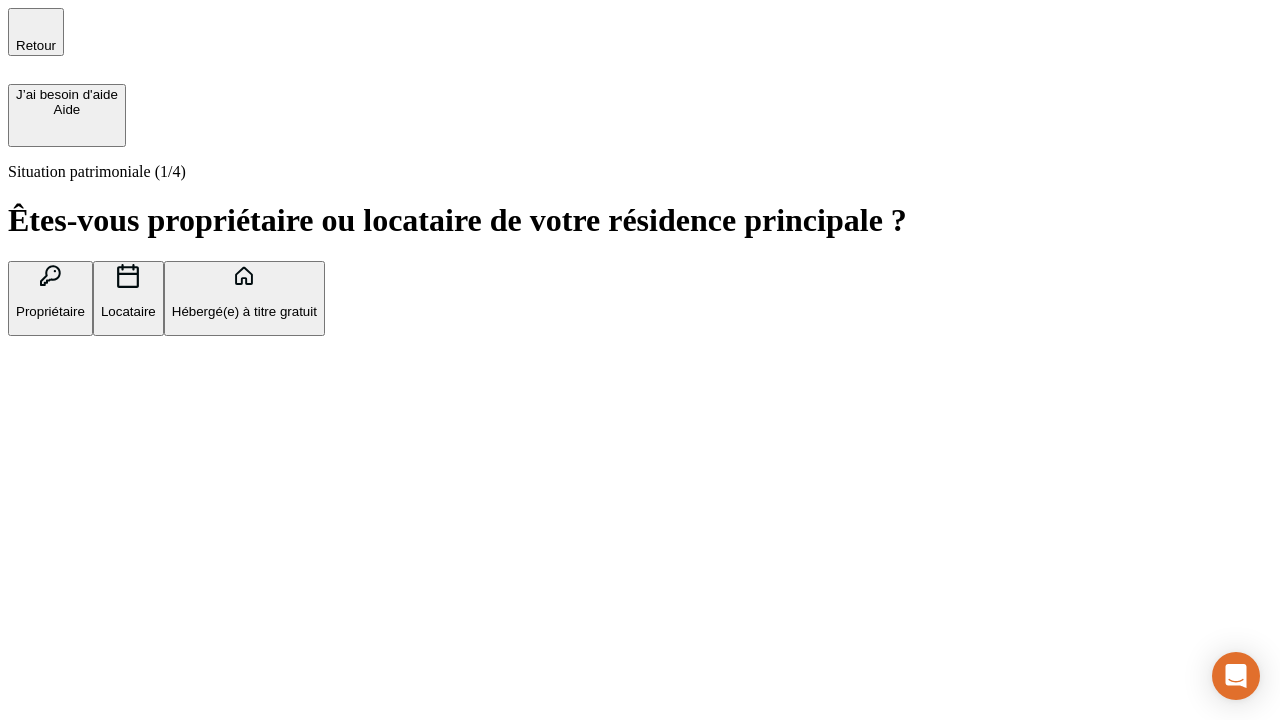 click on "Locataire" at bounding box center [128, 311] 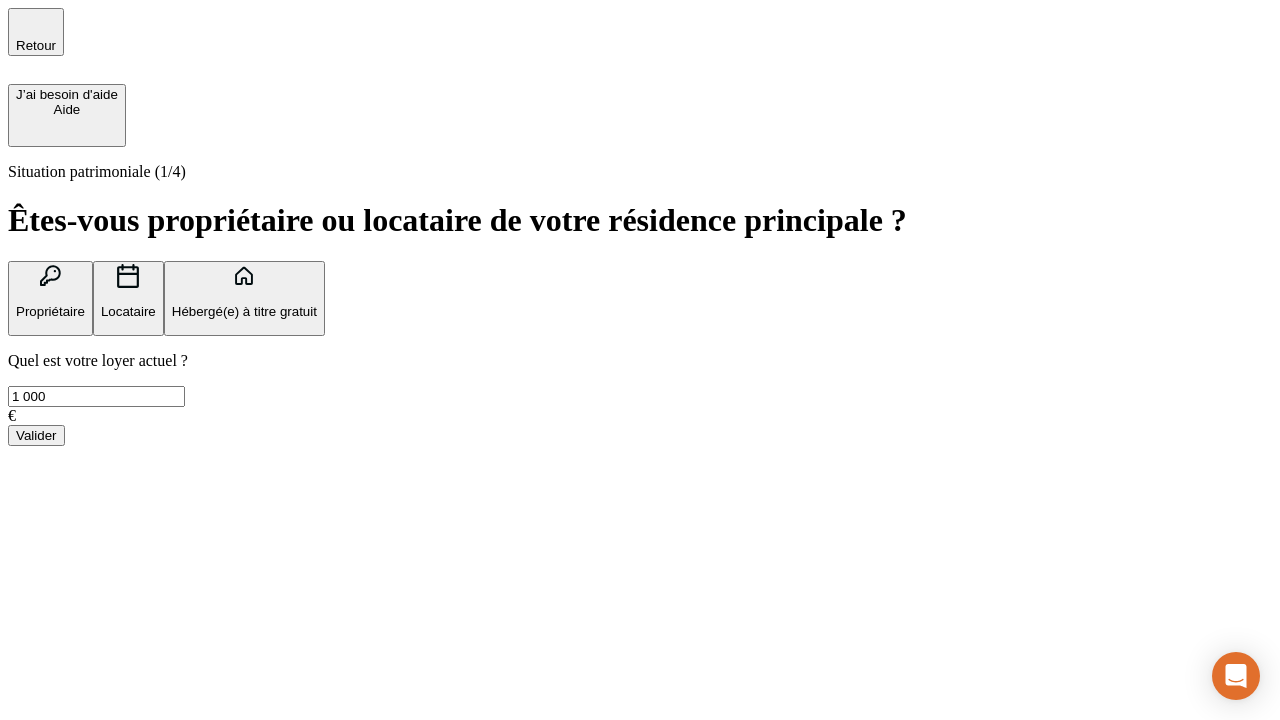 type on "1 000" 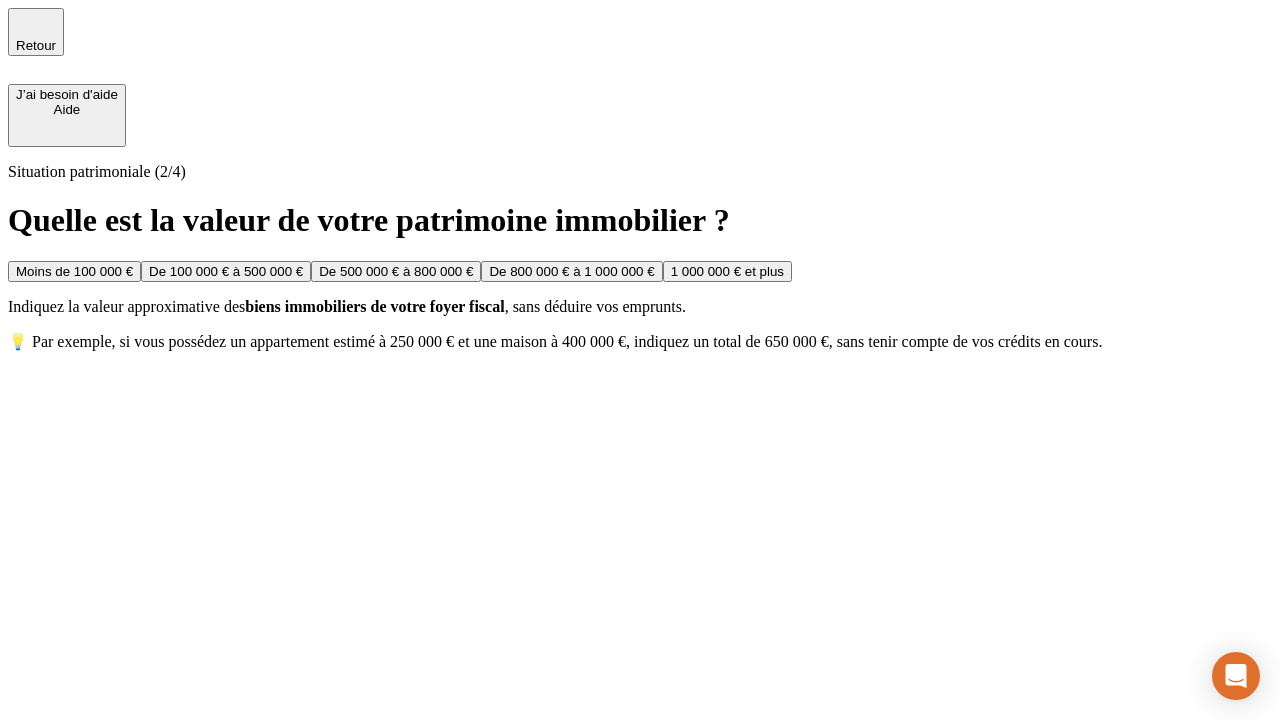 click on "Moins de 100 000 €" at bounding box center (74, 271) 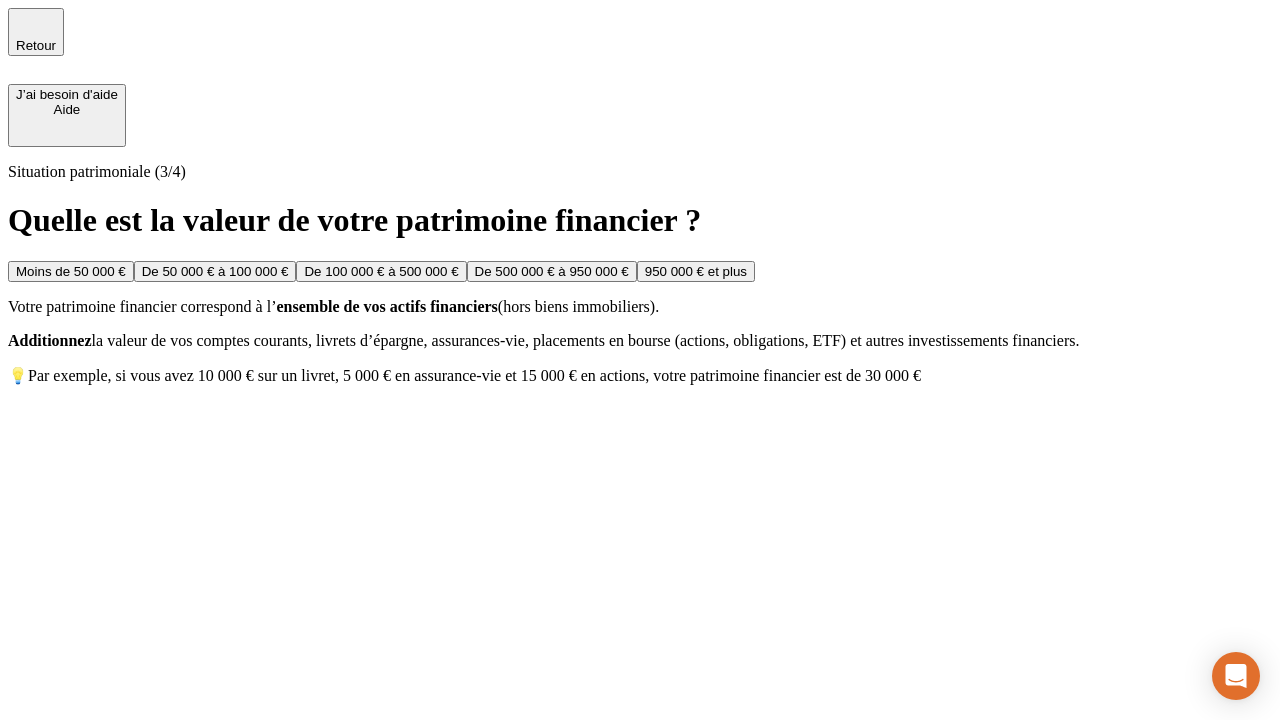 click on "Moins de 50 000 €" at bounding box center (71, 271) 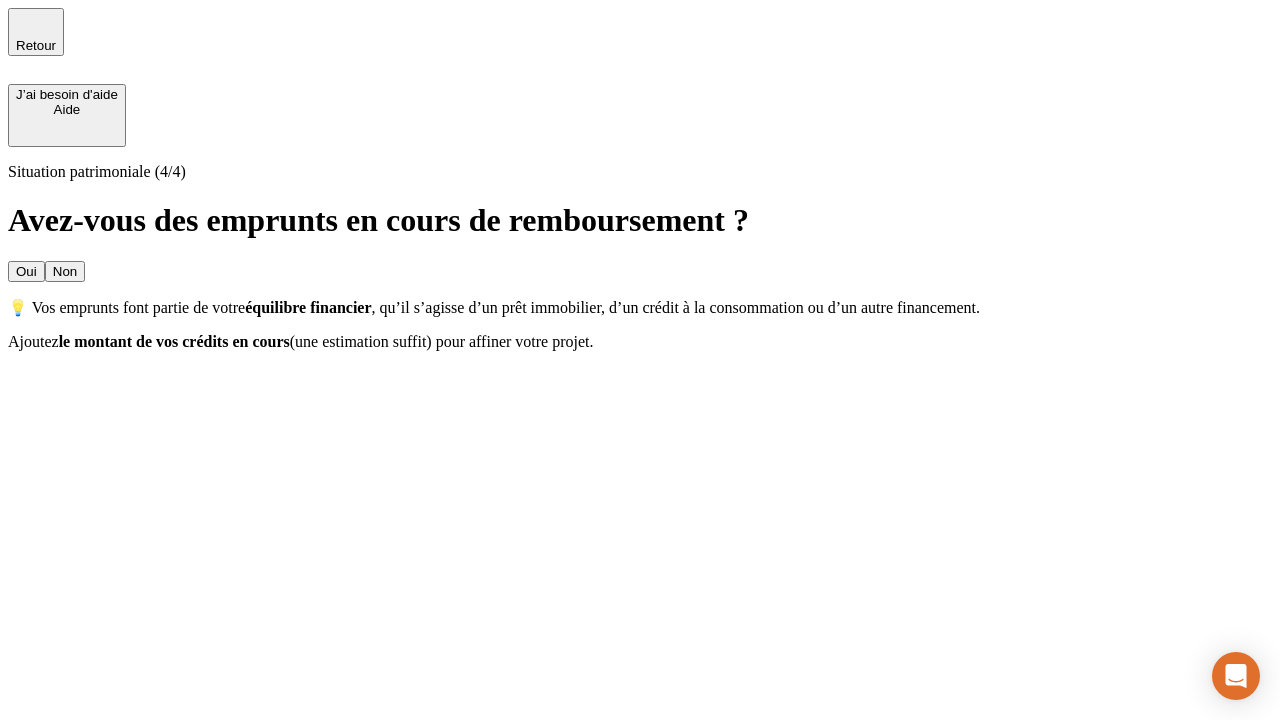 click on "Non" at bounding box center (65, 271) 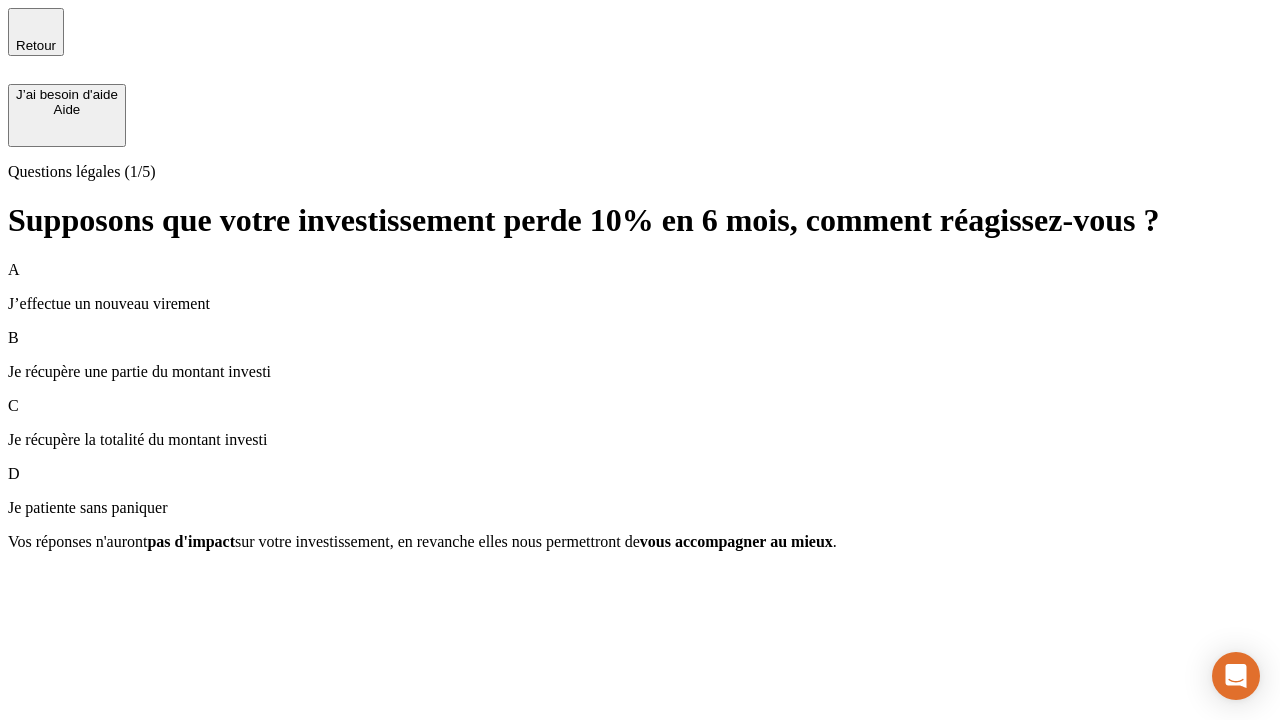 click on "A J’effectue un nouveau virement" at bounding box center [640, 287] 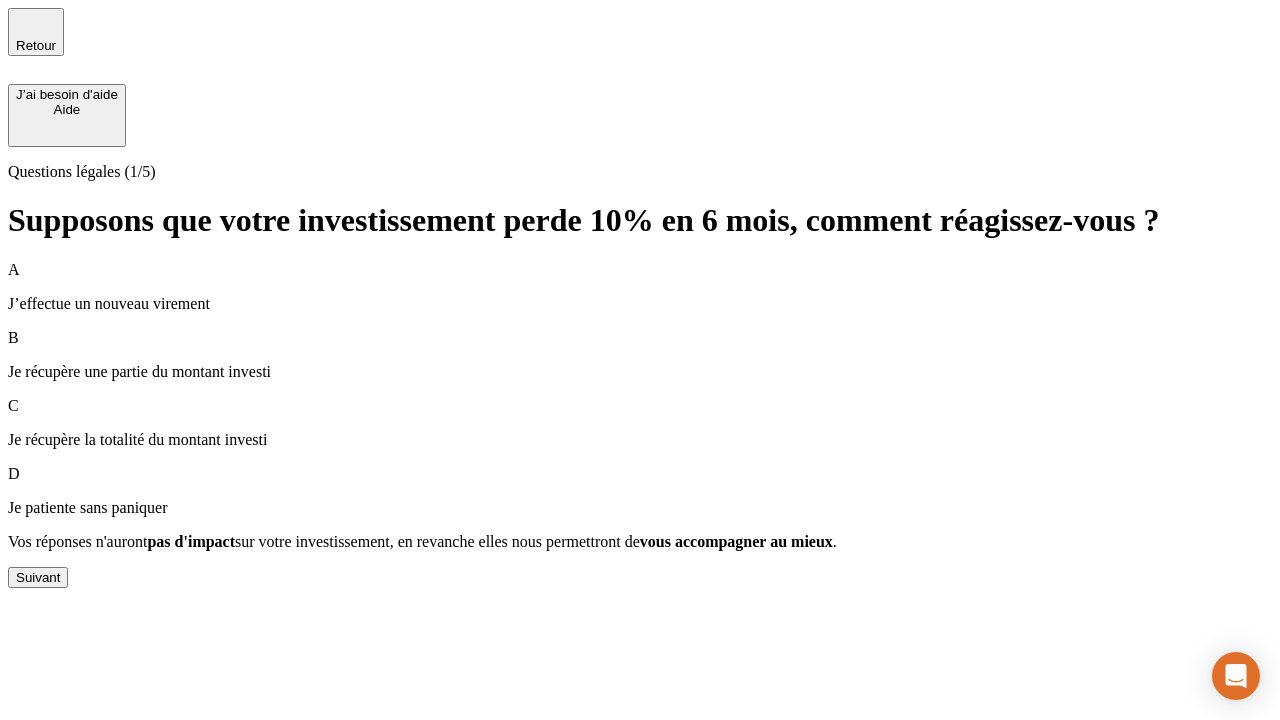 click on "Suivant" at bounding box center (38, 577) 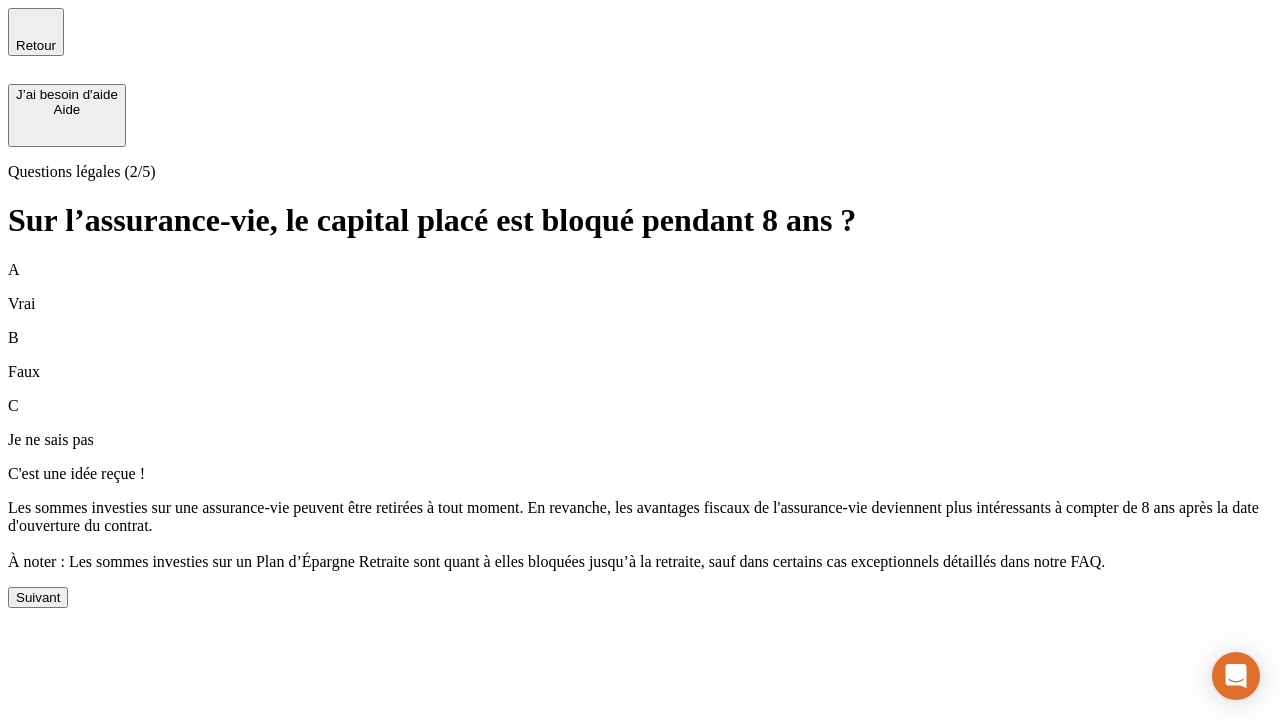 click on "Suivant" at bounding box center (38, 597) 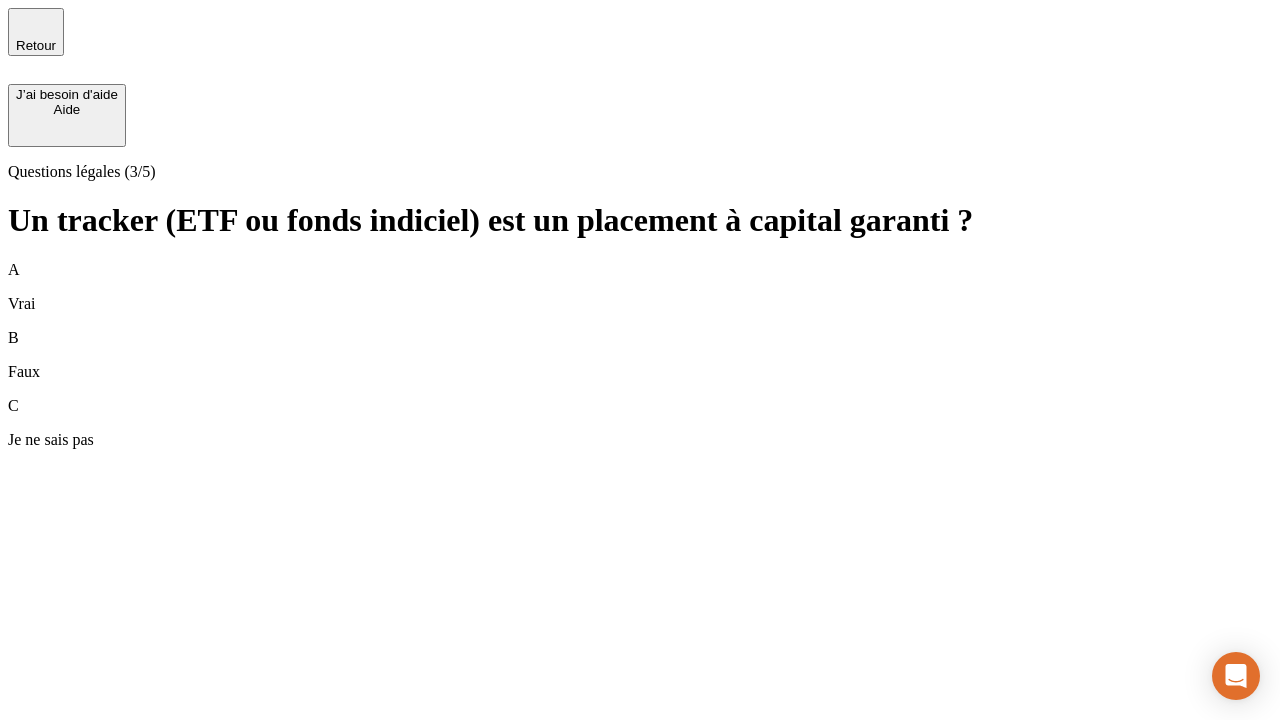 click on "A Vrai" at bounding box center [640, 287] 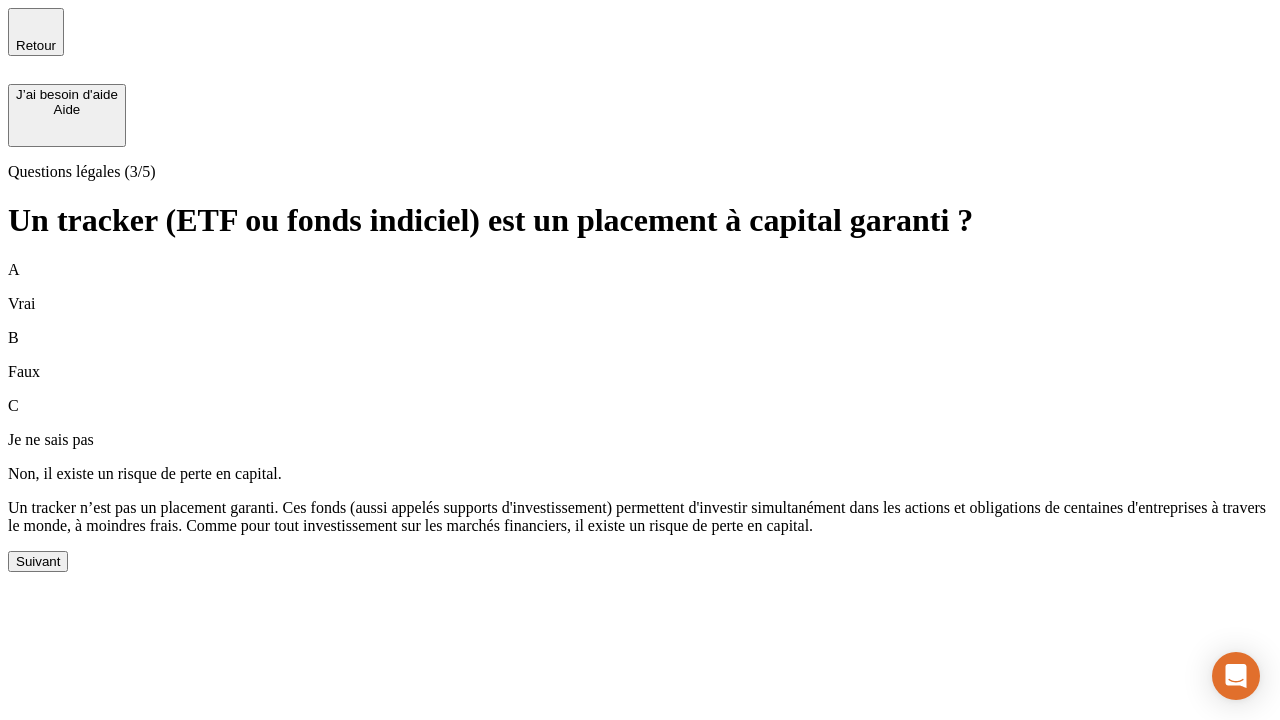 click on "Suivant" at bounding box center [38, 561] 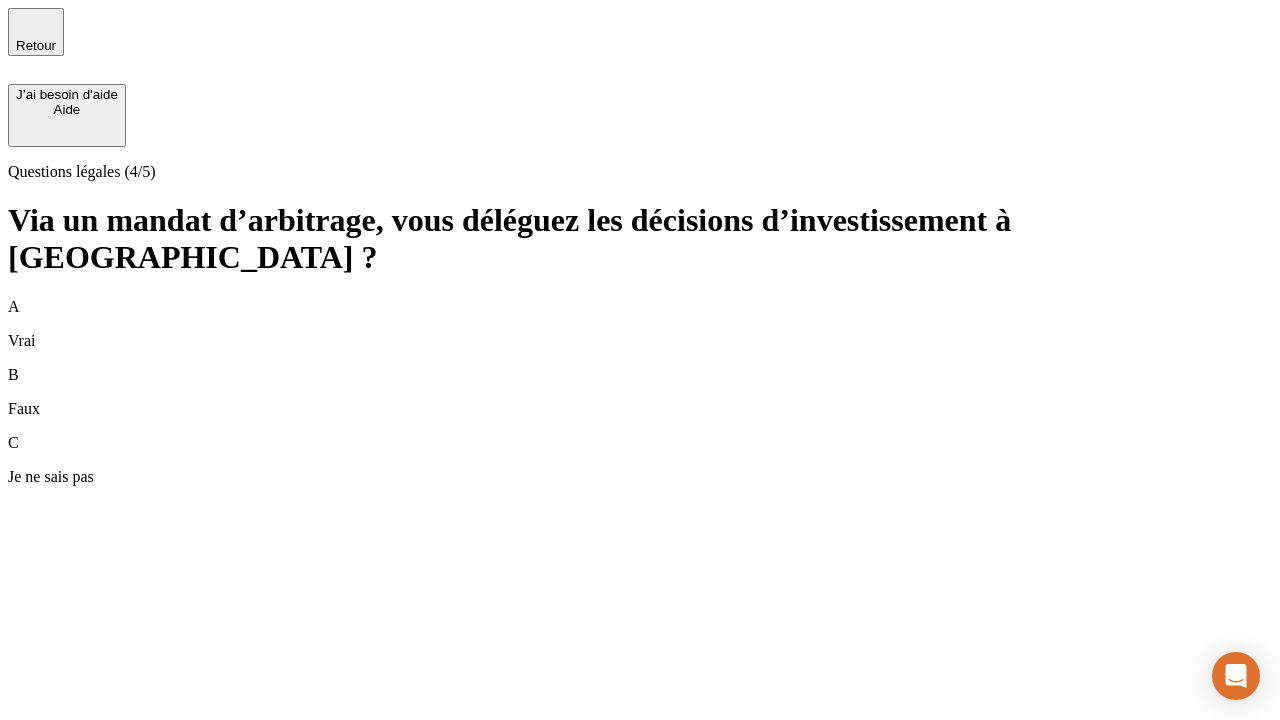 click on "A Vrai" at bounding box center [640, 324] 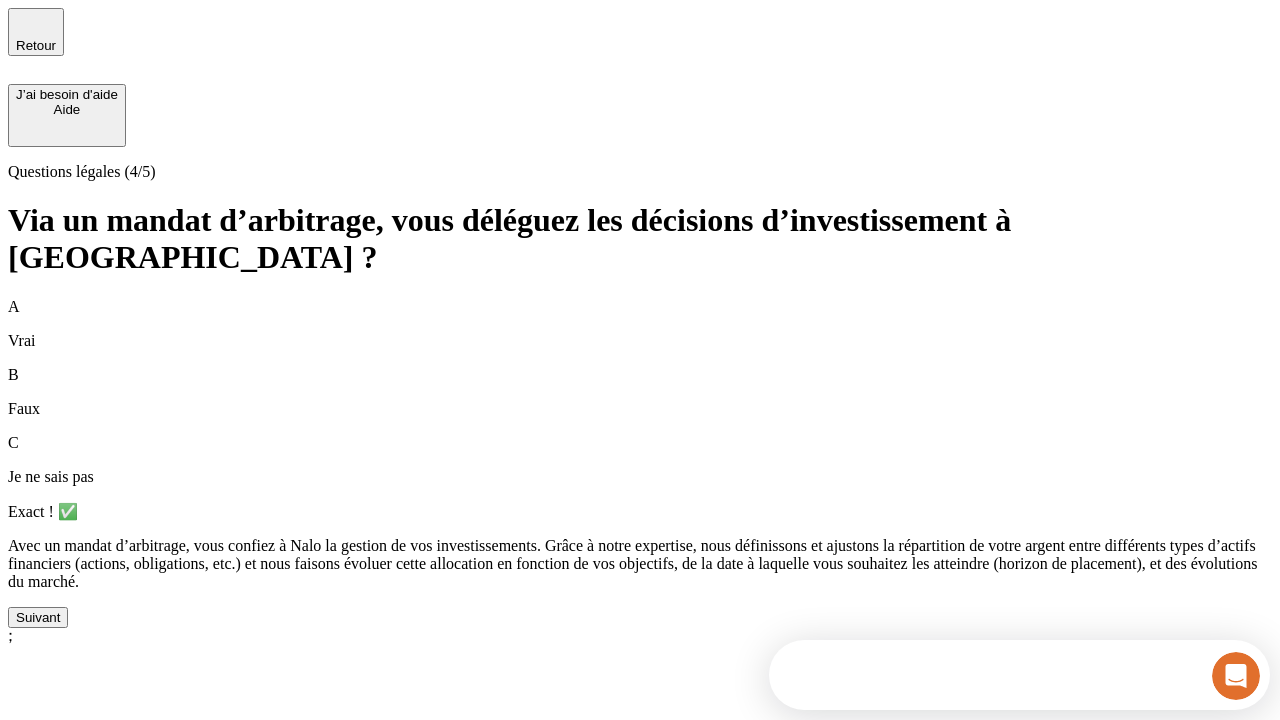 scroll, scrollTop: 0, scrollLeft: 0, axis: both 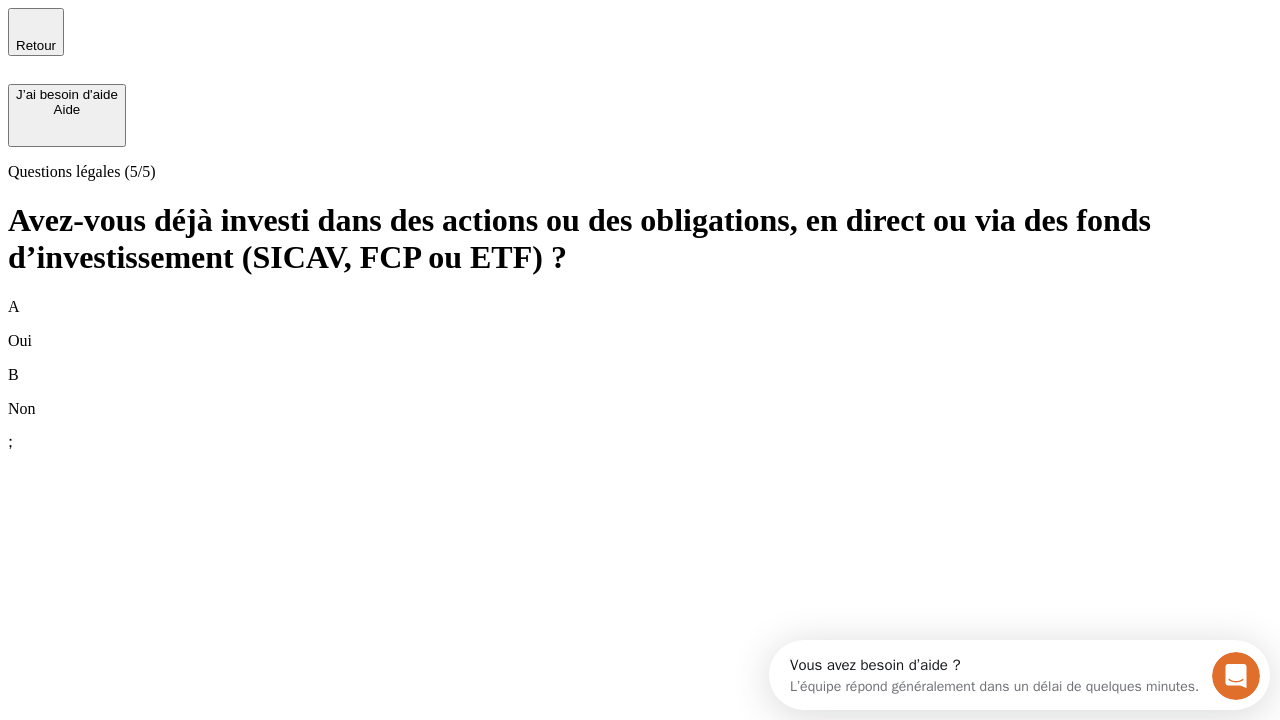click on "B Non" at bounding box center [640, 392] 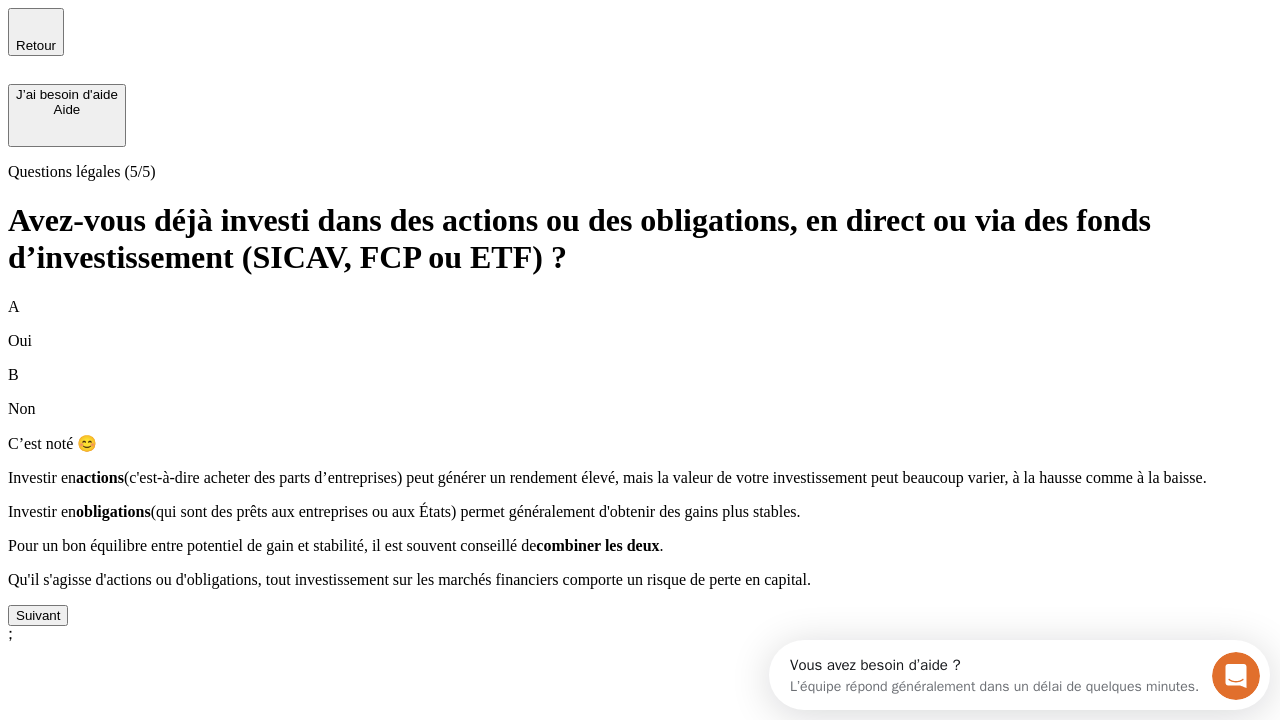 click on "Suivant" at bounding box center [38, 615] 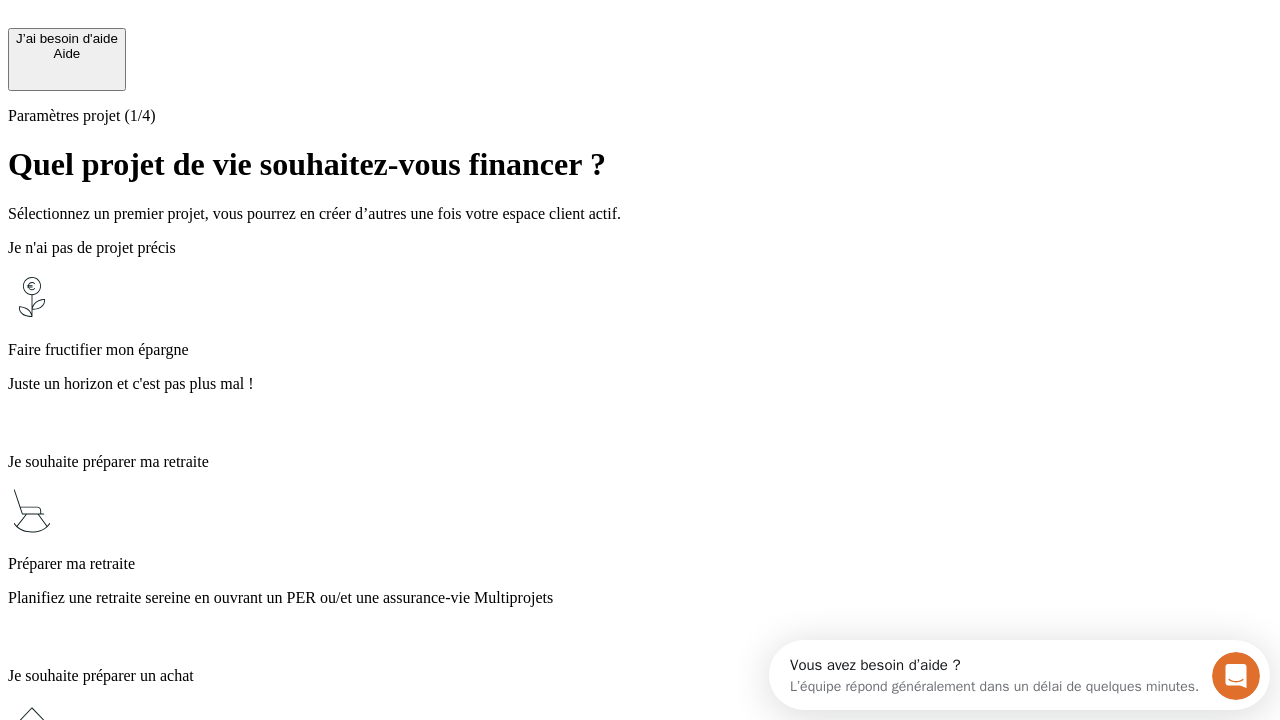 click on "Profitez des avantages fiscaux de l’assurance-vie" at bounding box center [640, 1354] 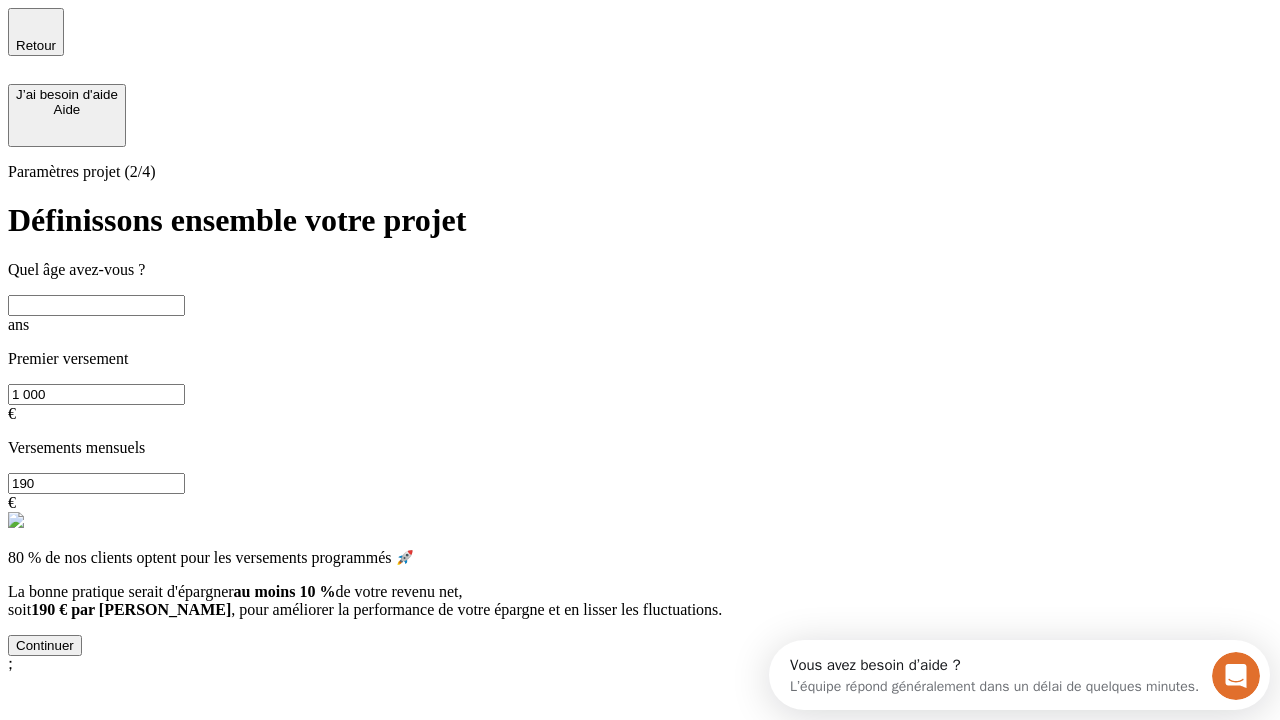 click at bounding box center (96, 305) 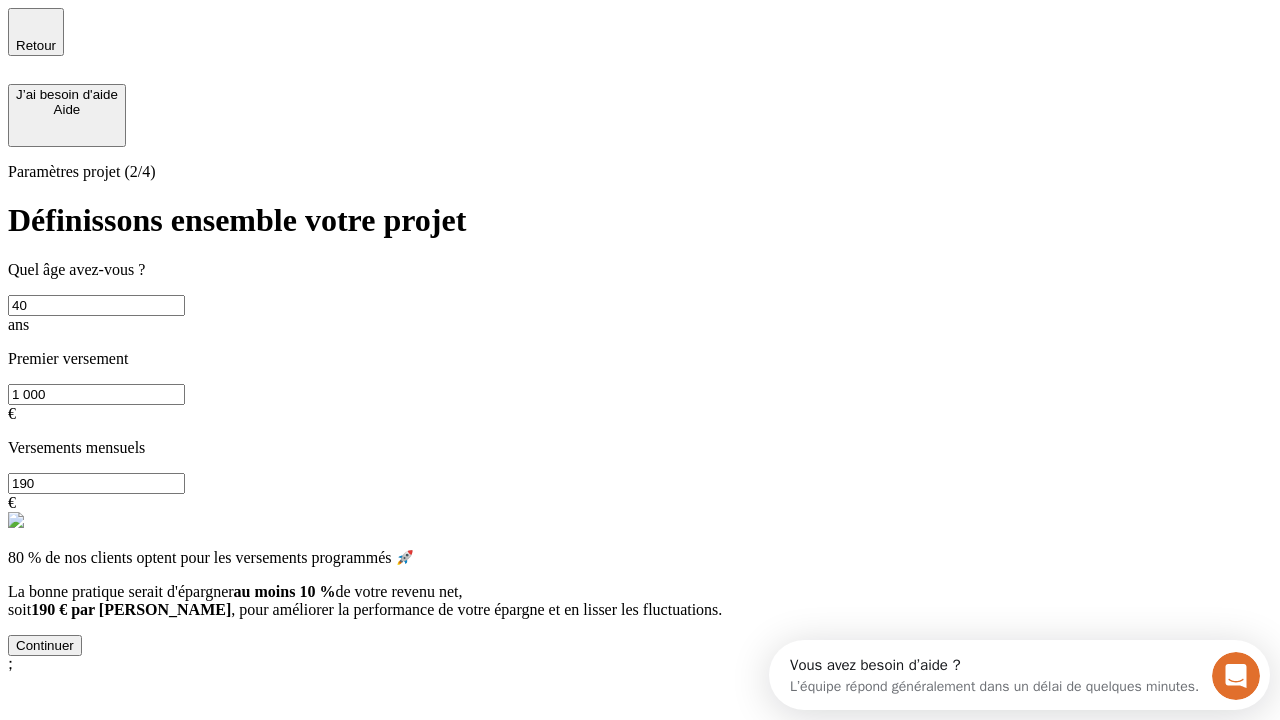 type on "40" 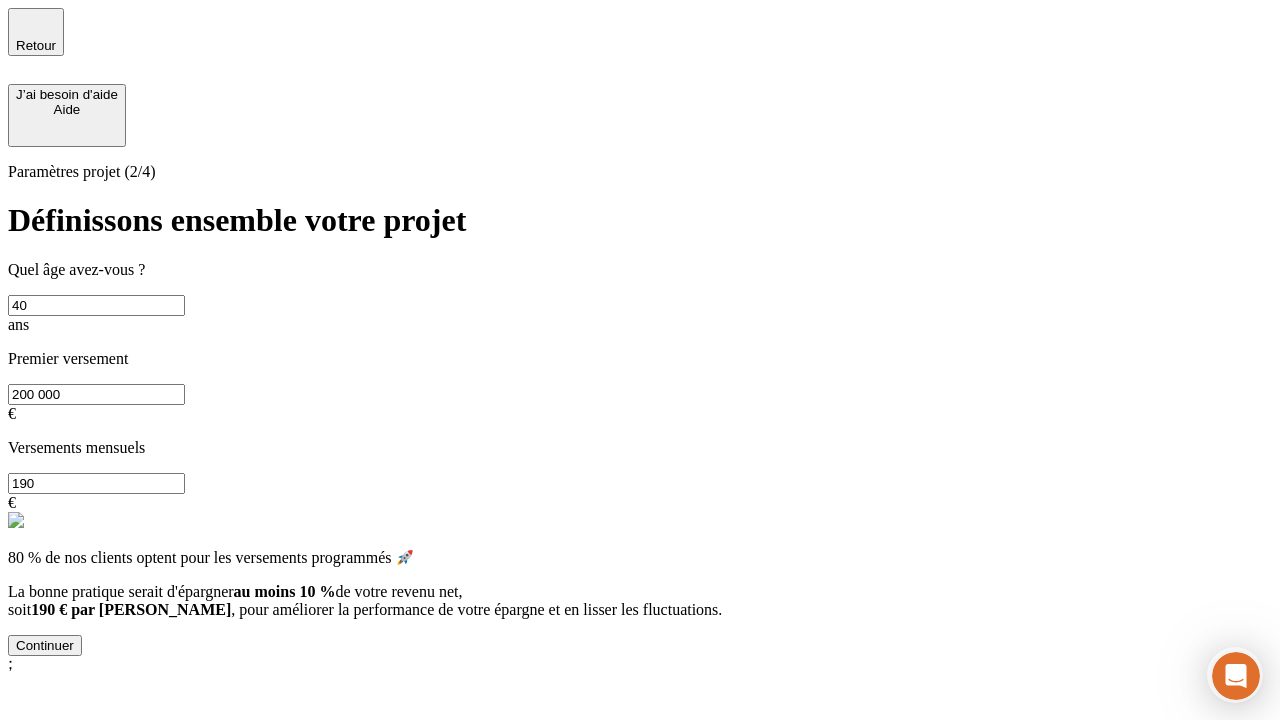 type on "200 000" 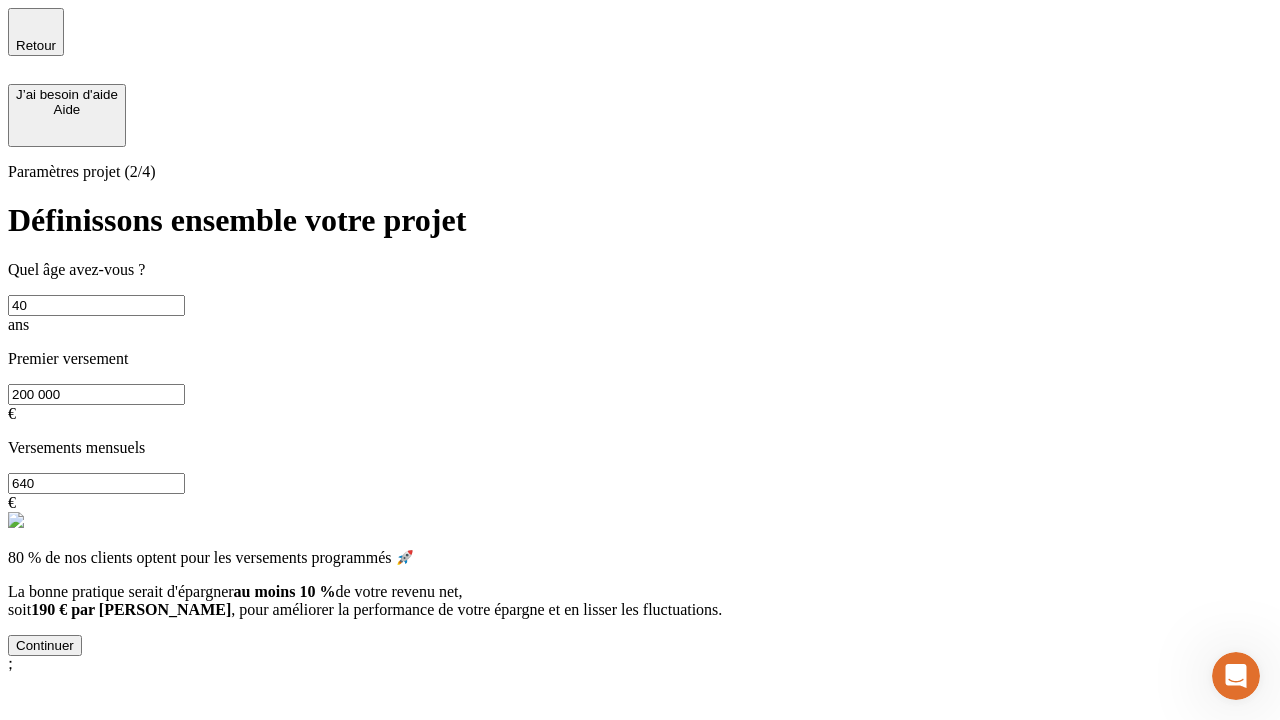 scroll, scrollTop: 0, scrollLeft: 0, axis: both 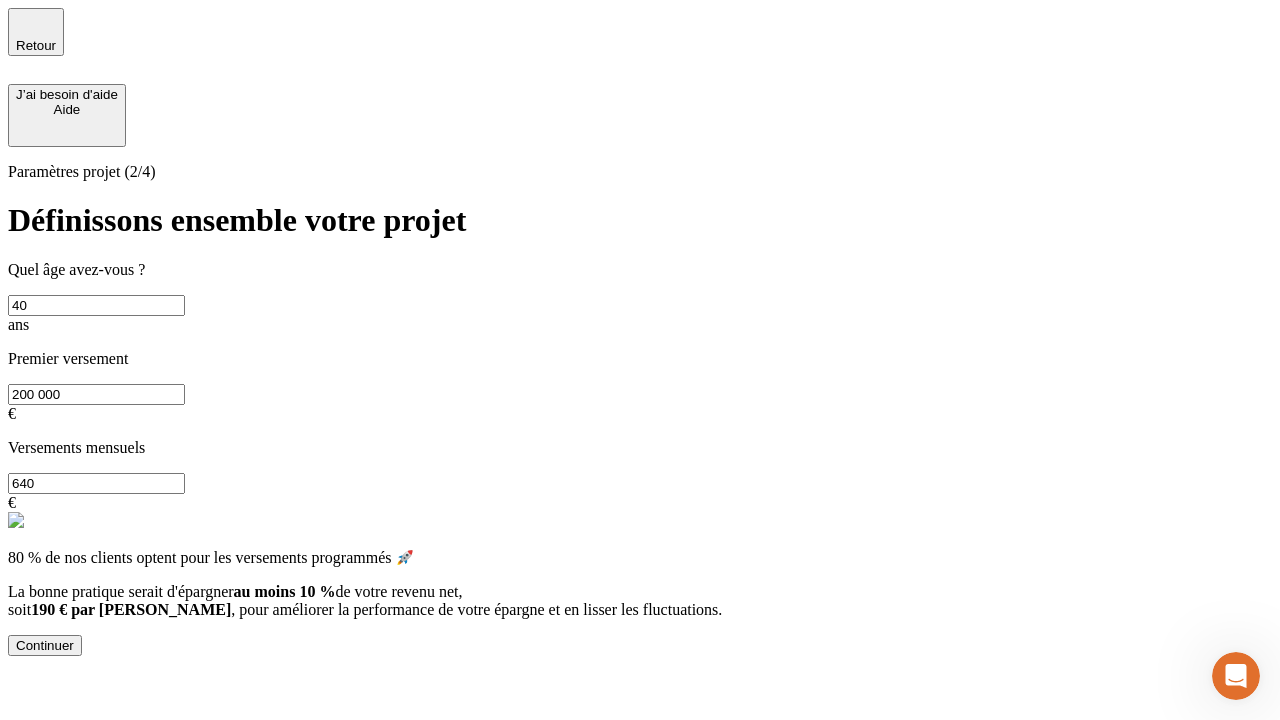 type on "640" 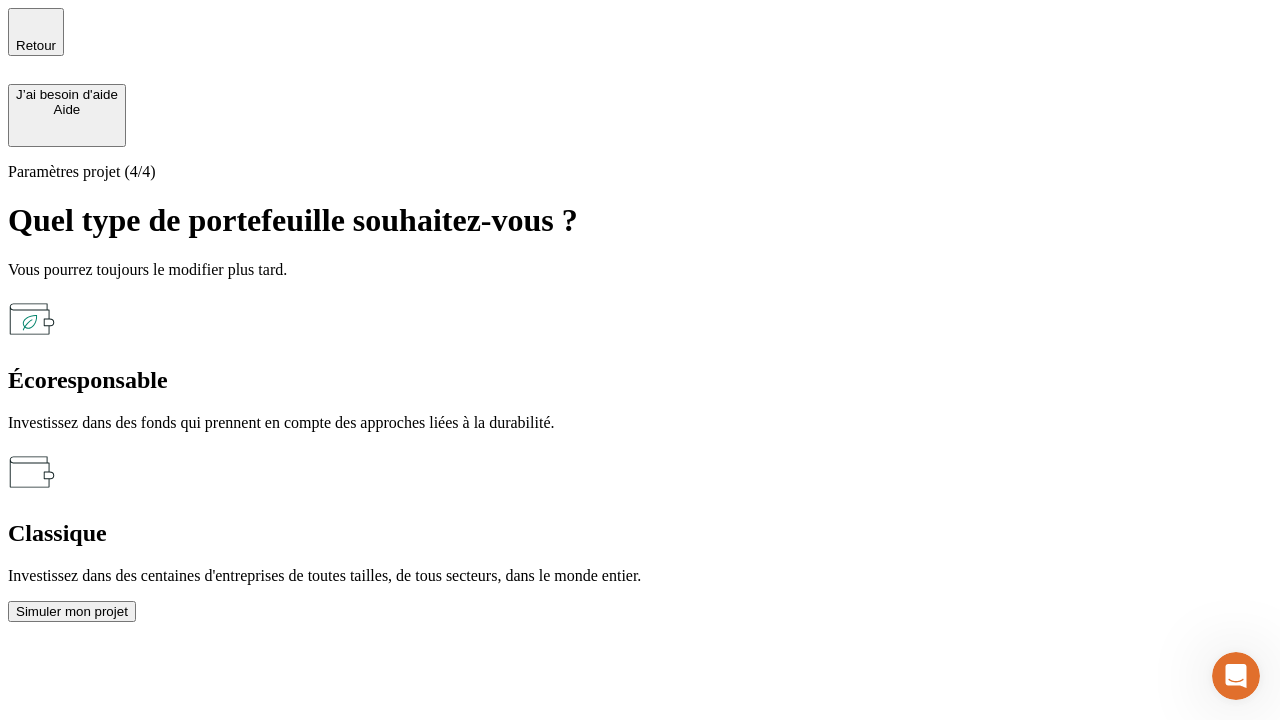 click on "Simuler mon projet" at bounding box center [72, 611] 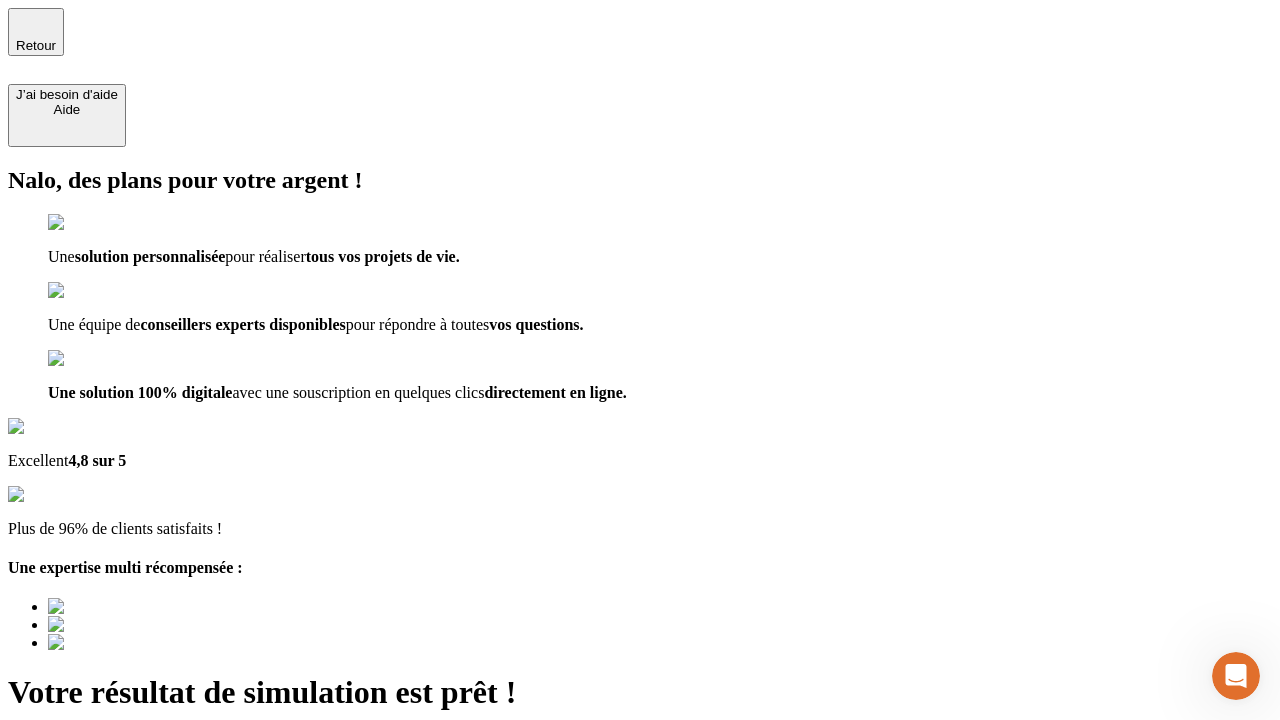 click on "Découvrir ma simulation" at bounding box center (87, 797) 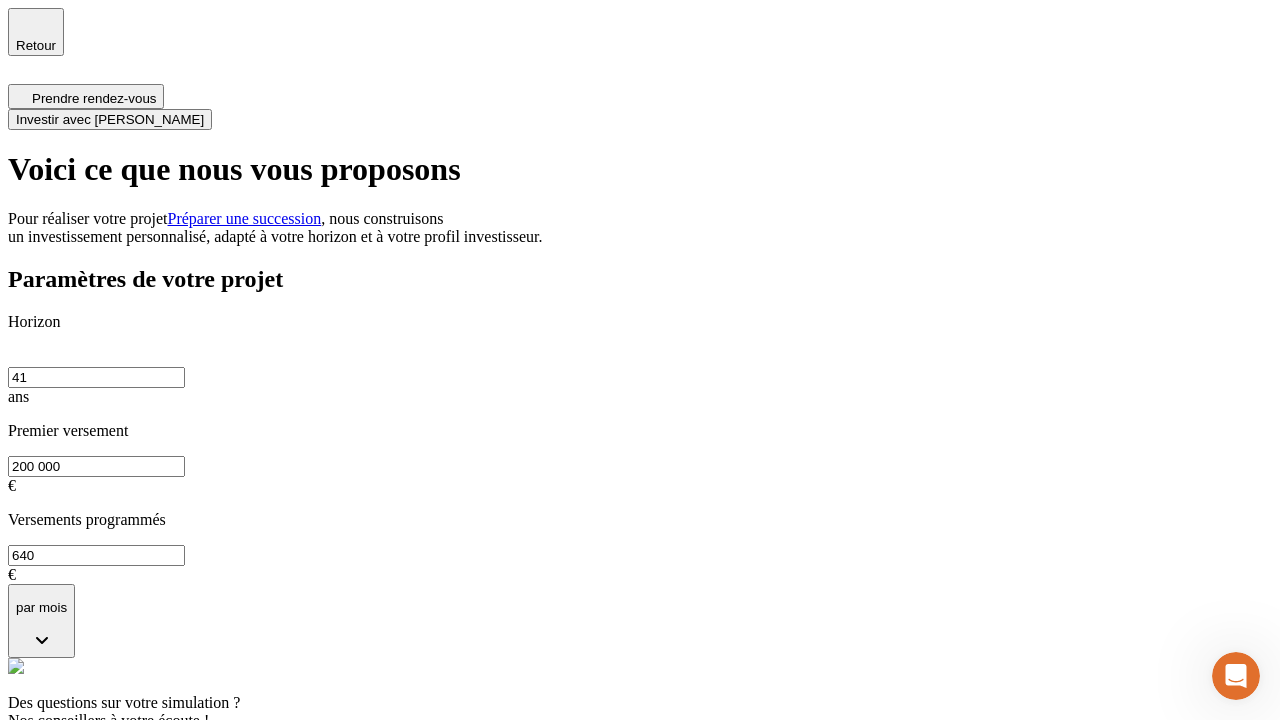 click on "Investir avec [PERSON_NAME]" at bounding box center [110, 119] 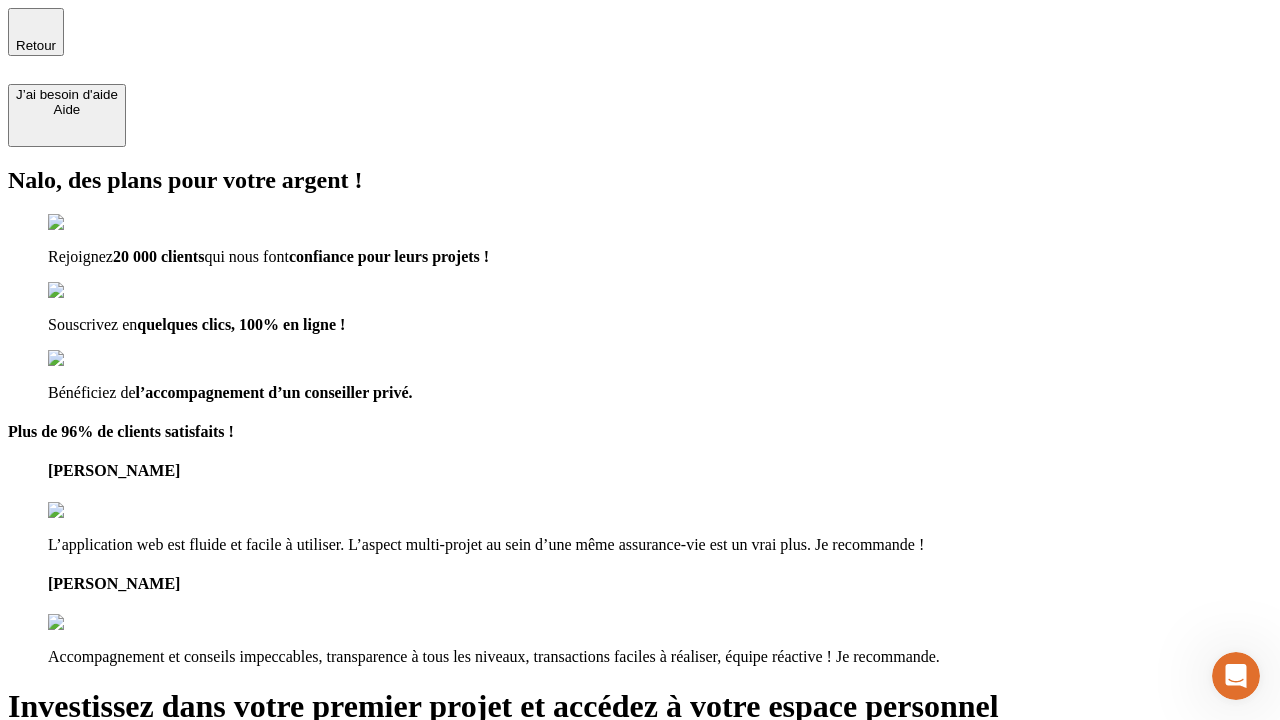 type on "[EMAIL_ADDRESS][DOMAIN_NAME]" 